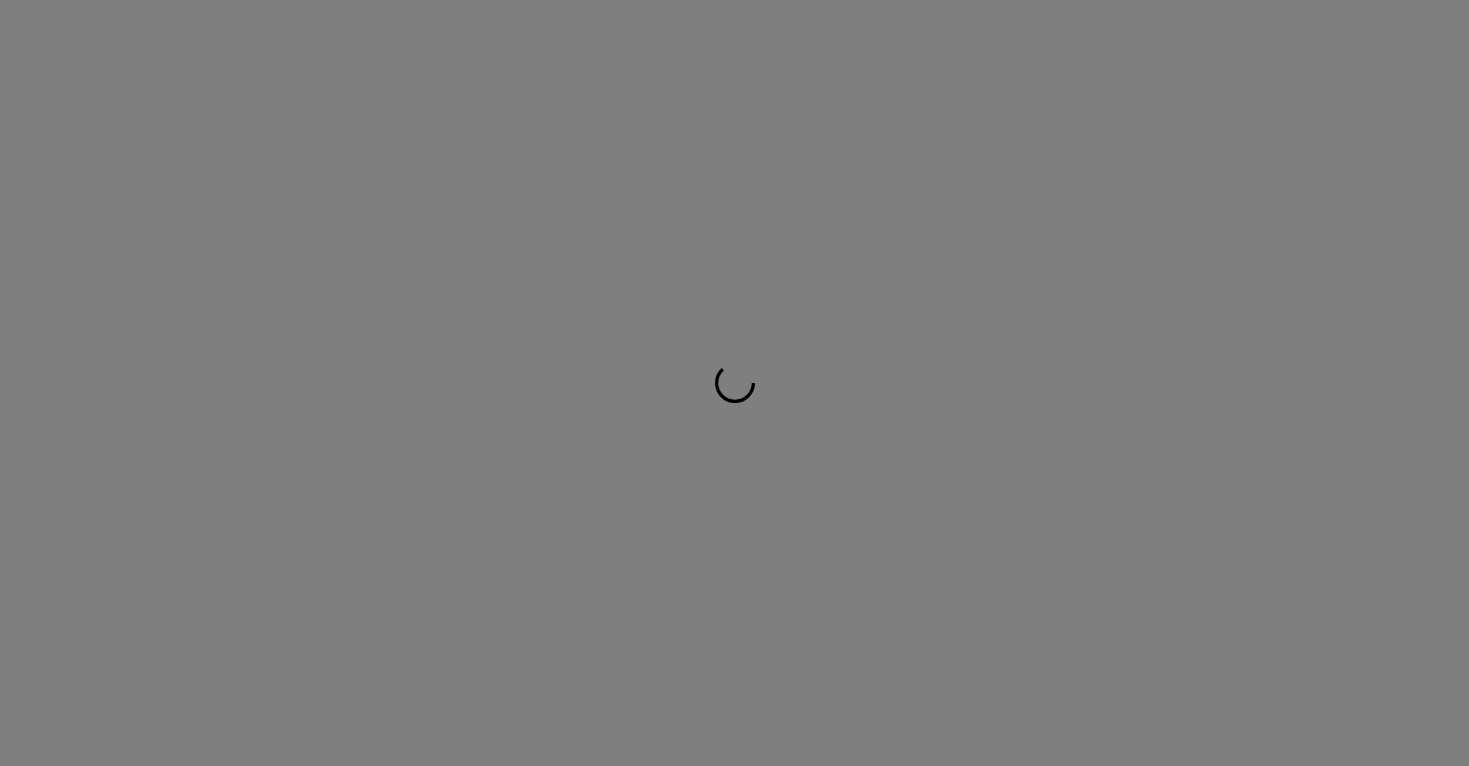 scroll, scrollTop: 0, scrollLeft: 0, axis: both 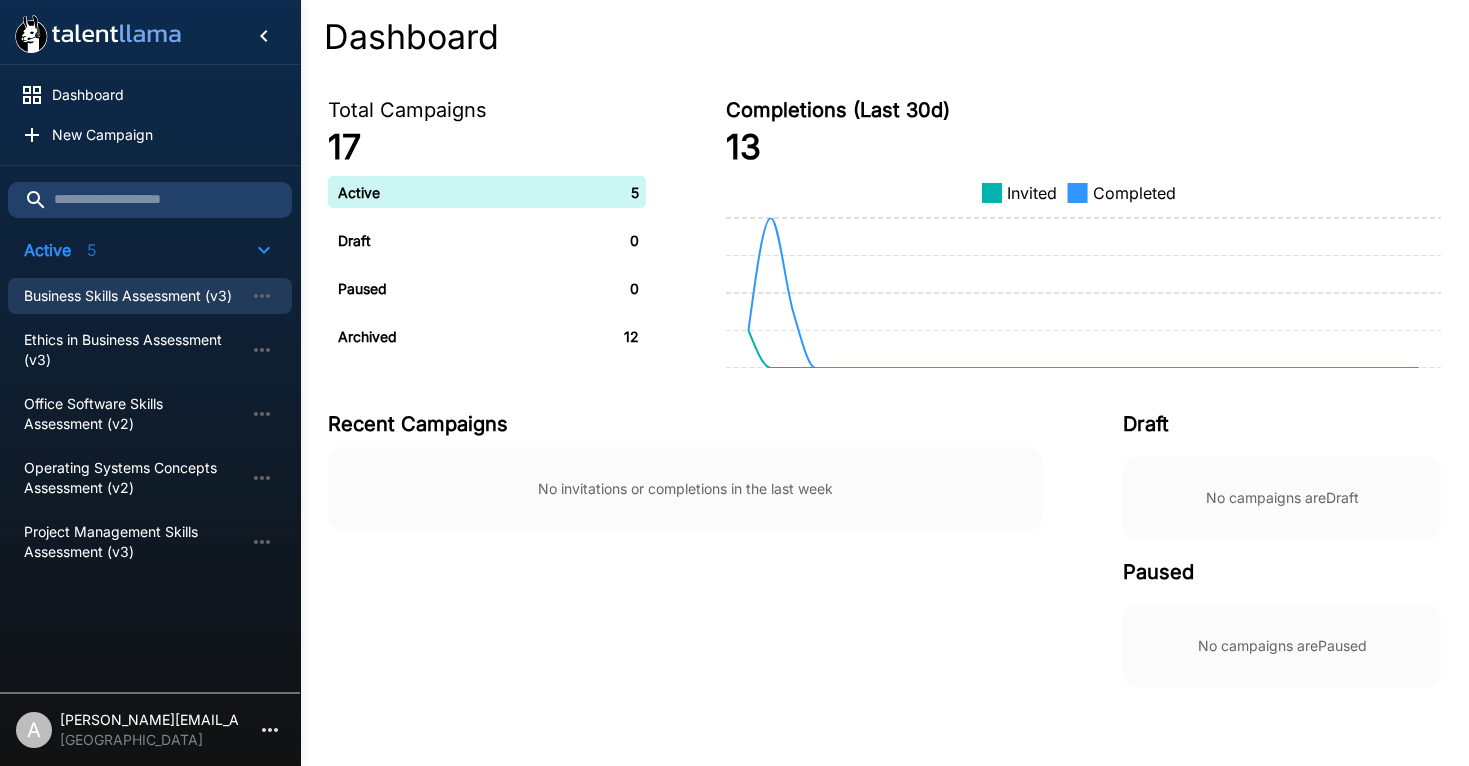 click on "Business Skills Assessment (v3)" at bounding box center (134, 296) 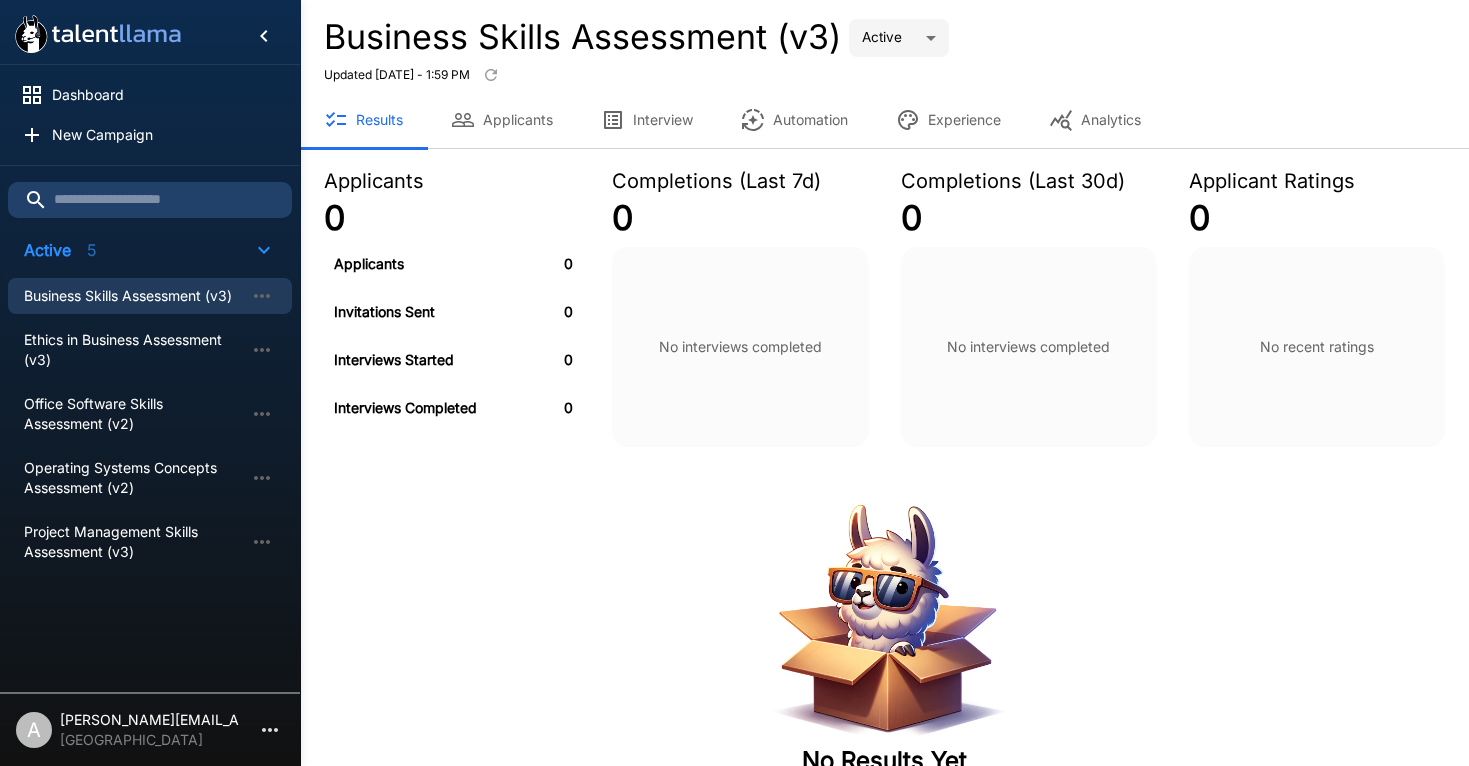 click on "Experience" at bounding box center [948, 120] 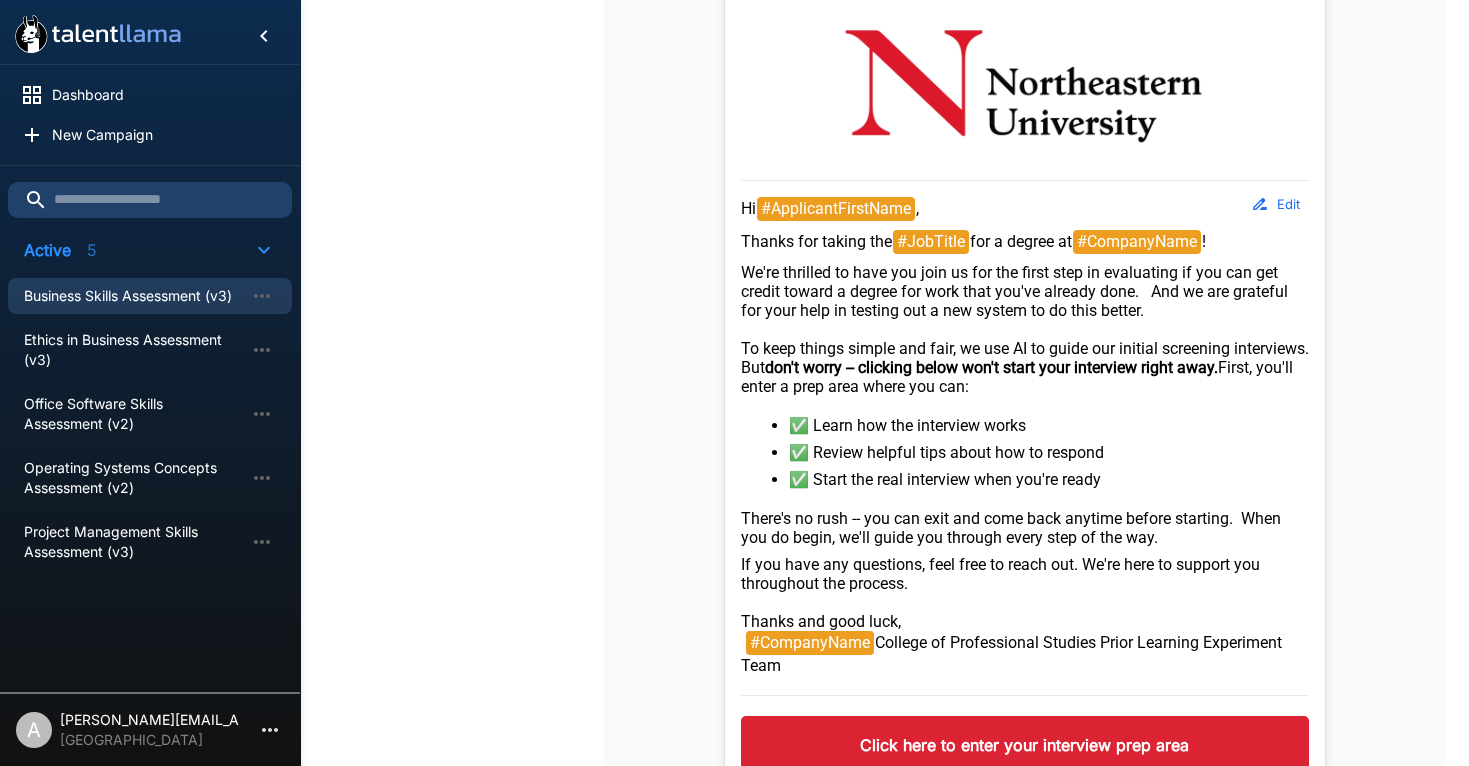 scroll, scrollTop: 610, scrollLeft: 0, axis: vertical 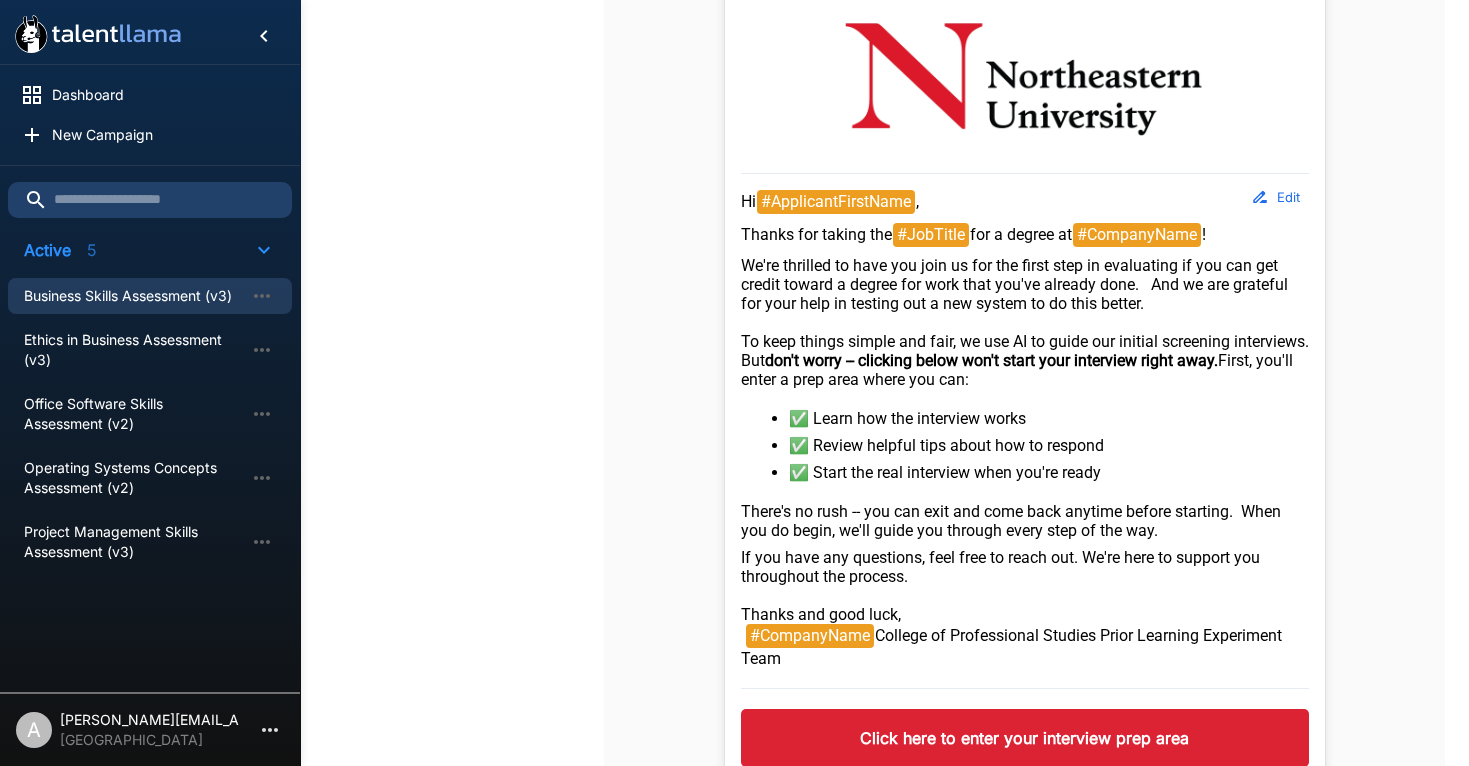 drag, startPoint x: 852, startPoint y: 661, endPoint x: 733, endPoint y: 202, distance: 474.17508 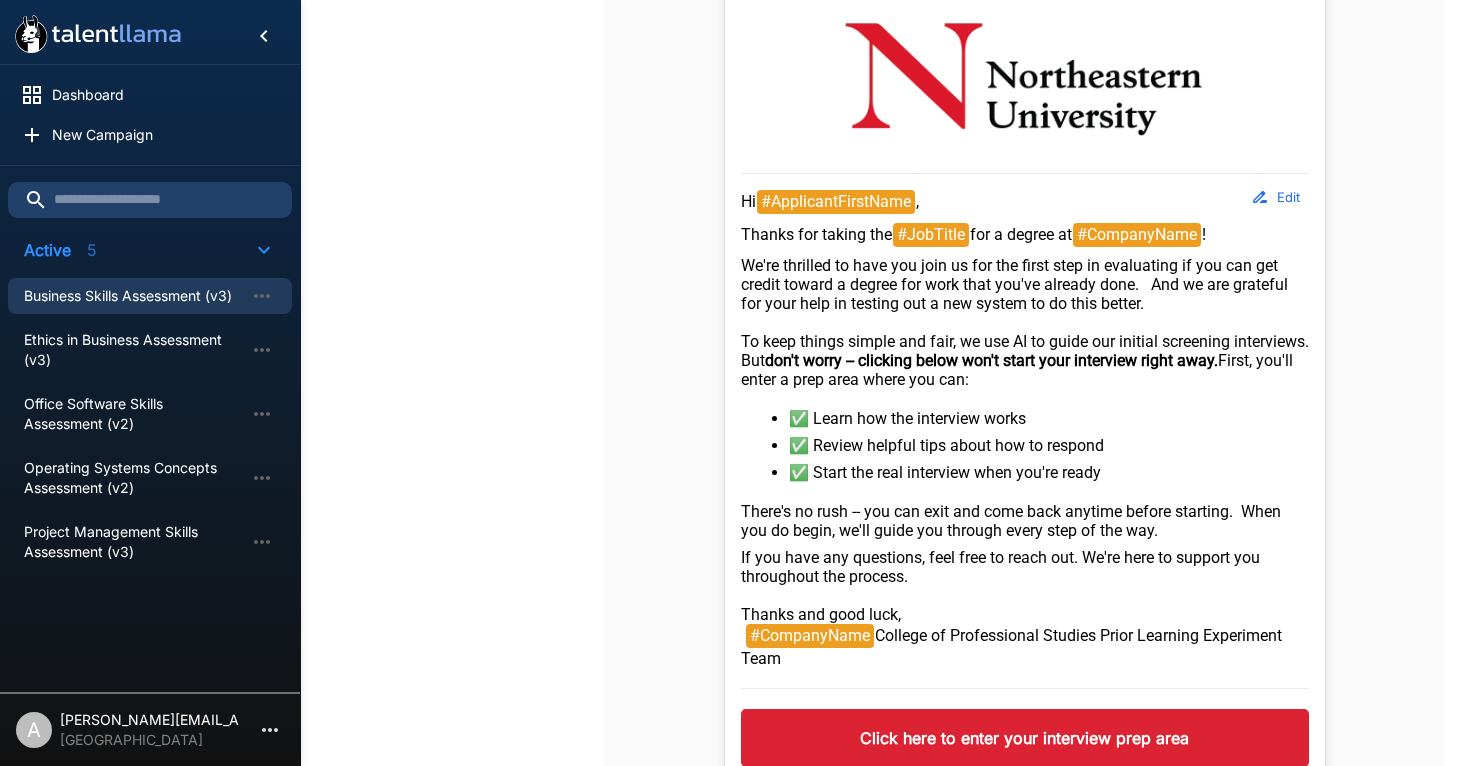 click on "From :  Northeastern College of Professional Studies <[EMAIL_ADDRESS][DOMAIN_NAME]> Edit Reply To :  [PERSON_NAME][EMAIL_ADDRESS][DOMAIN_NAME] Subject :    #JobTitle   for  #CompanyName Edit Hi  #ApplicantFirstName , Thanks for taking the  #JobTitle  for a degree at  #CompanyName !  We're thrilled to have you join us for the first step in evaluating if you can get credit toward a degree for work that you've already done.   And we are grateful for your help in testing out a new system to do this better. To keep things simple and fair, we use AI to guide our initial screening interviews. But  don't worry -- clicking below won't start your interview right away.   First, you'll enter a prep area where you can: ✅ Learn how the interview works ✅ Review helpful tips about how to respond ✅ Start the real interview when you're ready There's no rush -- you can exit and come back anytime before starting.  When you do begin, we'll guide you through every step of the way. Thanks and good luck,   #CompanyName Edit" at bounding box center (1025, 379) 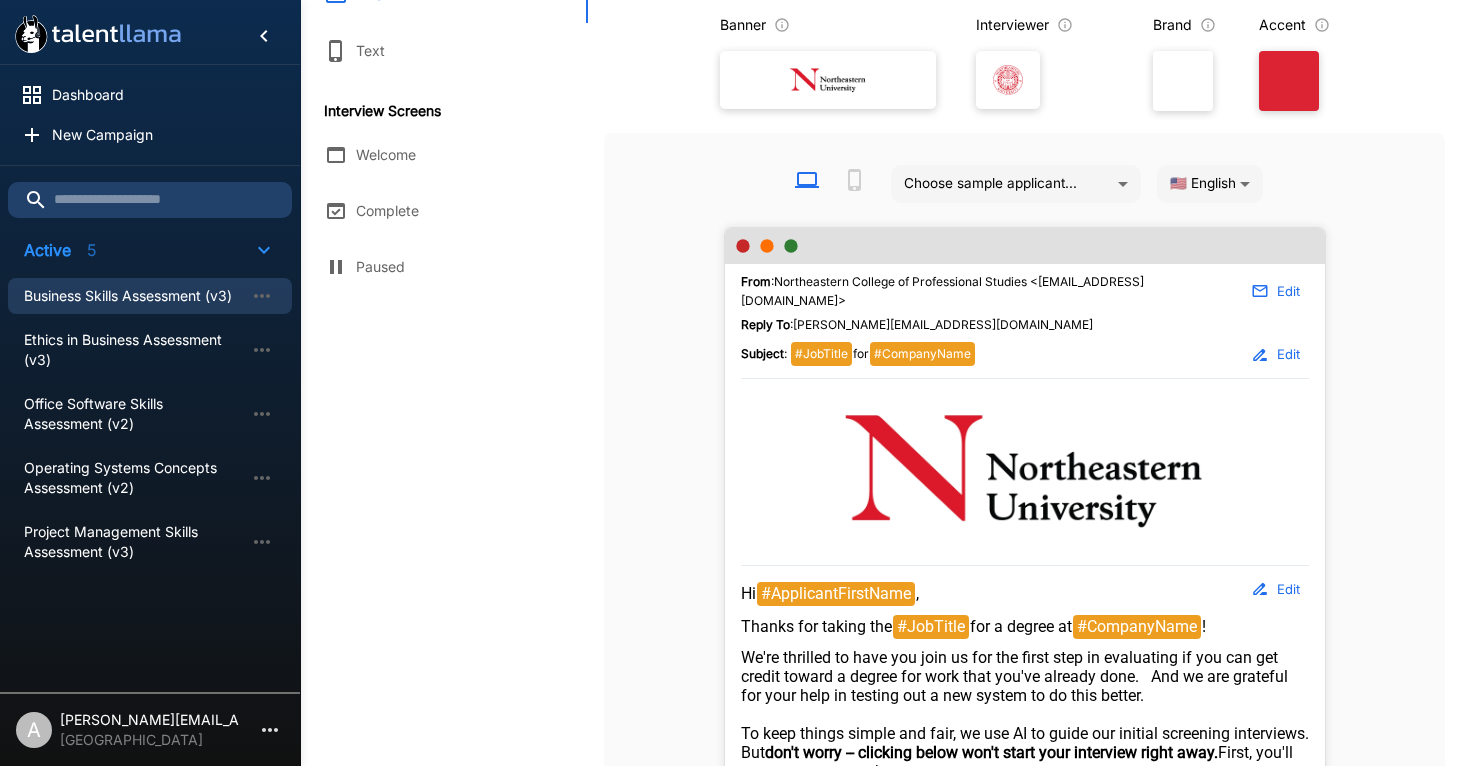scroll, scrollTop: 132, scrollLeft: 0, axis: vertical 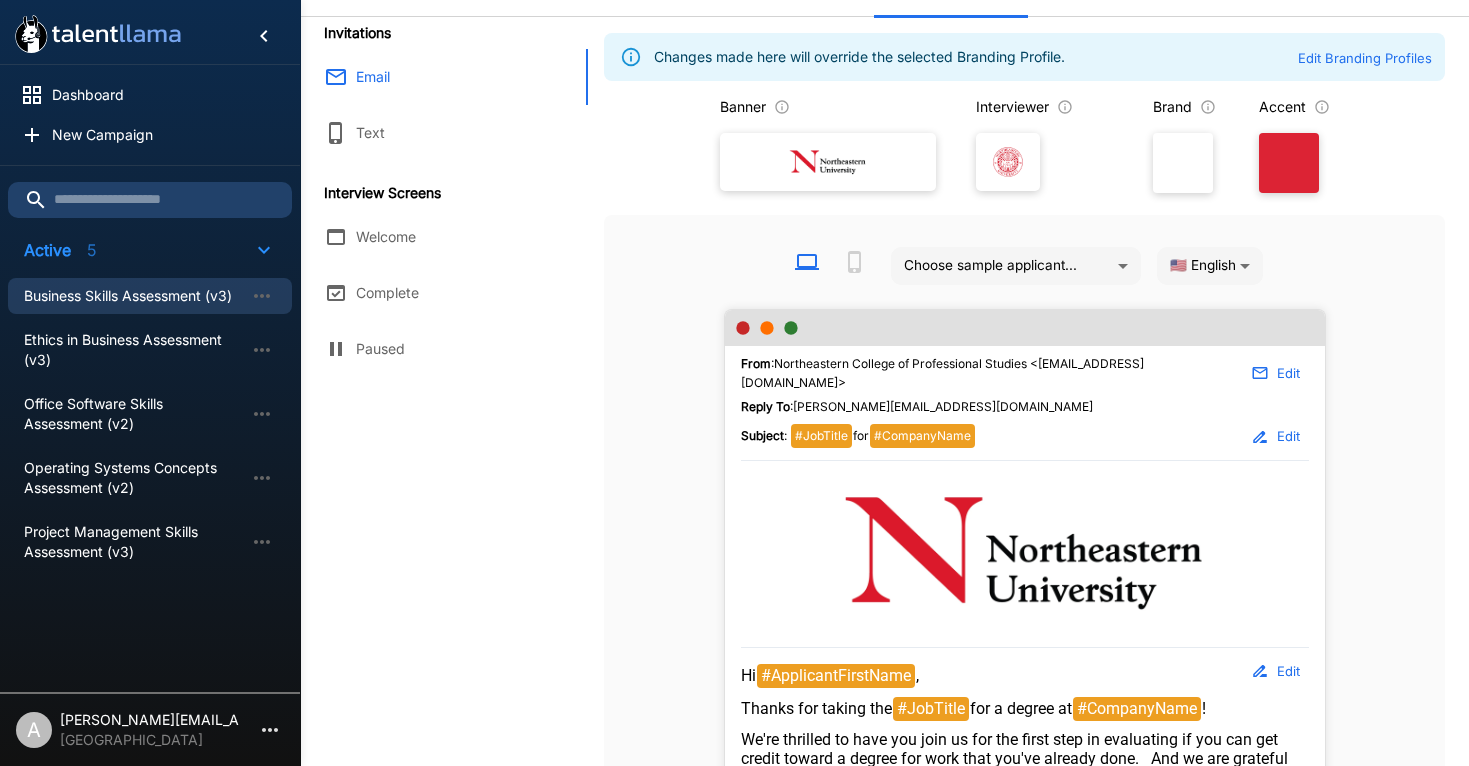 click on "Dashboard New Campaign Active 5 Business Skills Assessment (v3) Ethics in Business Assessment (v3) Office Software Skills Assessment (v2) Operating Systems Concepts Assessment (v2) Project Management Skills Assessment (v3) A [PERSON_NAME][EMAIL_ADDRESS][DOMAIN_NAME] [GEOGRAPHIC_DATA] Business Skills Assessment (v3) Active **** Updated [DATE] - 1:59 PM Results Applicants Interview Automation Experience Analytics Invitations Email Text Interview Screens Welcome Complete Paused Changes made here will override the selected Branding Profile. Edit Branding Profiles Banner Interviewer Brand Accent Choose sample applicant... 🇺🇸 English ** From :  Northeastern College of Professional Studies <[EMAIL_ADDRESS][DOMAIN_NAME]> Edit Reply To :  [PERSON_NAME][EMAIL_ADDRESS][DOMAIN_NAME] Subject :    #JobTitle   for  #CompanyName Edit Hi  #ApplicantFirstName , Thanks for taking the  #JobTitle  for a degree at  #CompanyName !  To keep things simple and fair, we use AI to guide our initial screening interviews. But  Thanks and good luck,   Edit" at bounding box center [734, 251] 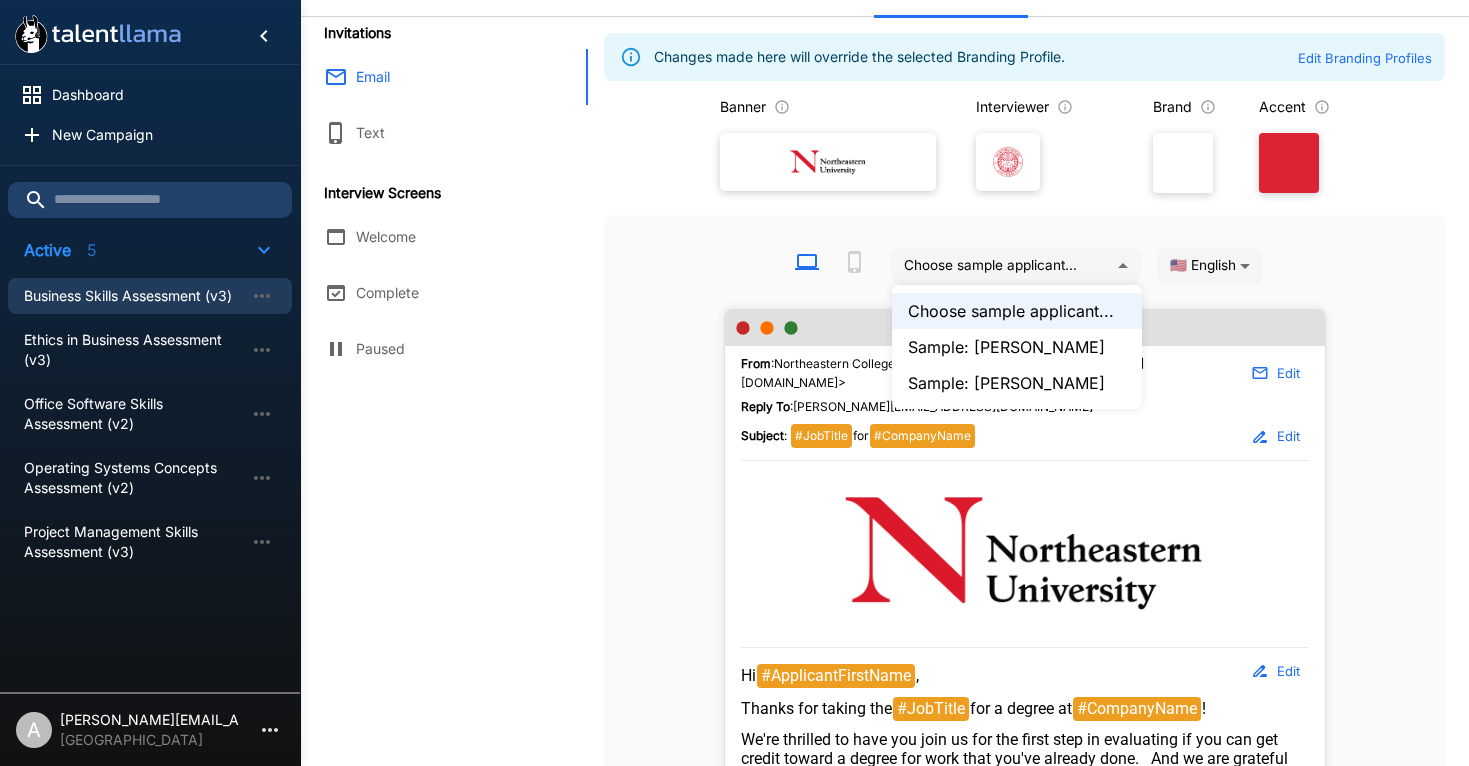 click on "Sample: [PERSON_NAME]" at bounding box center [1017, 347] 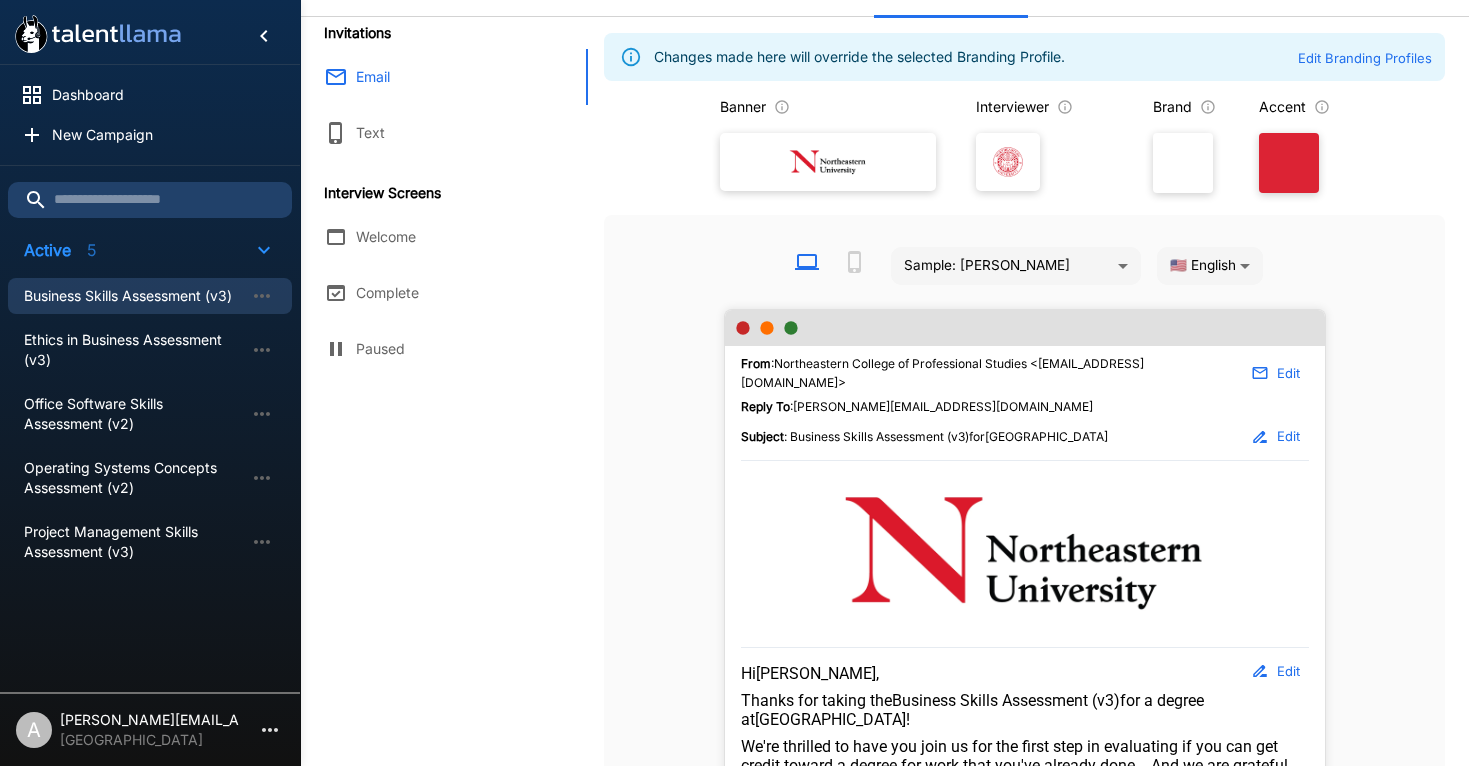 type on "*" 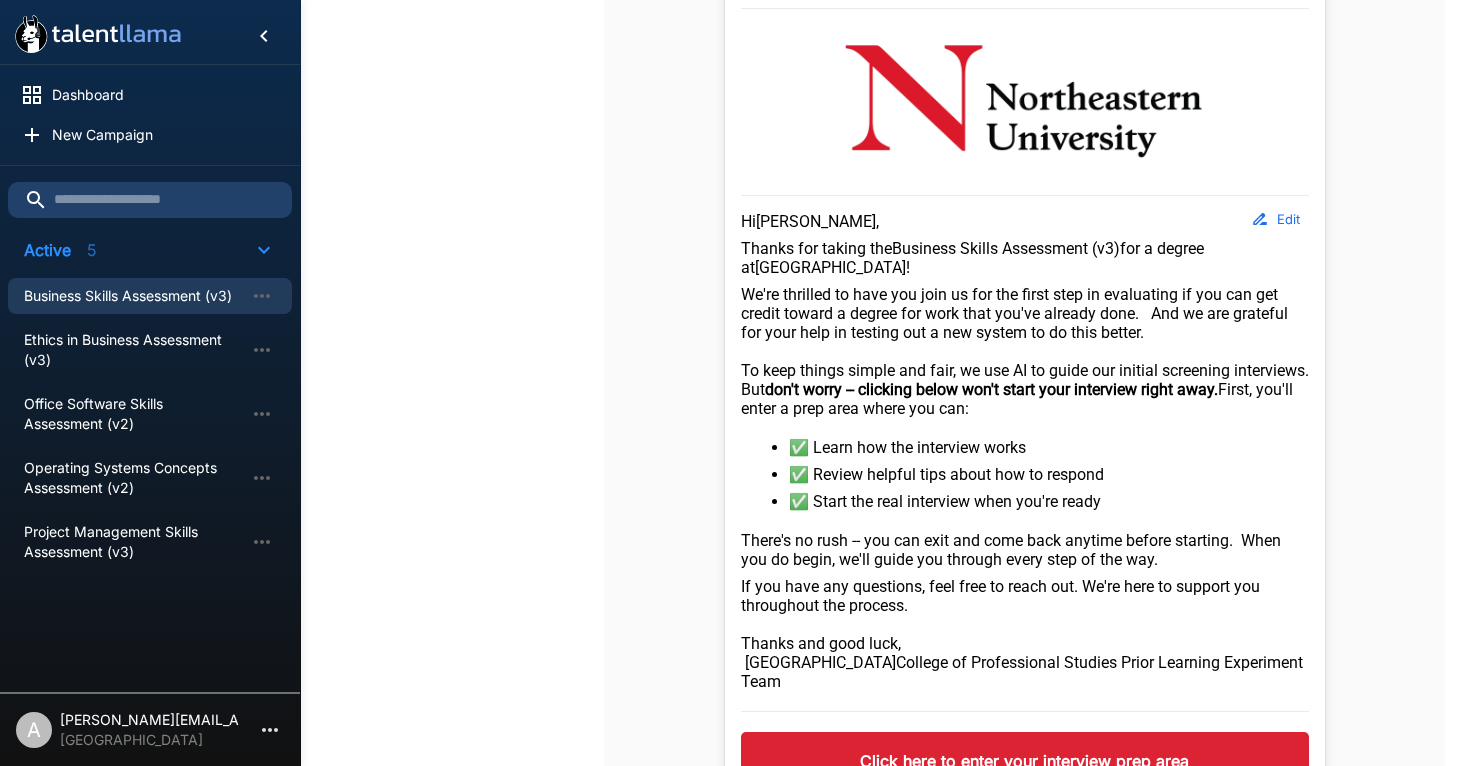 scroll, scrollTop: 613, scrollLeft: 0, axis: vertical 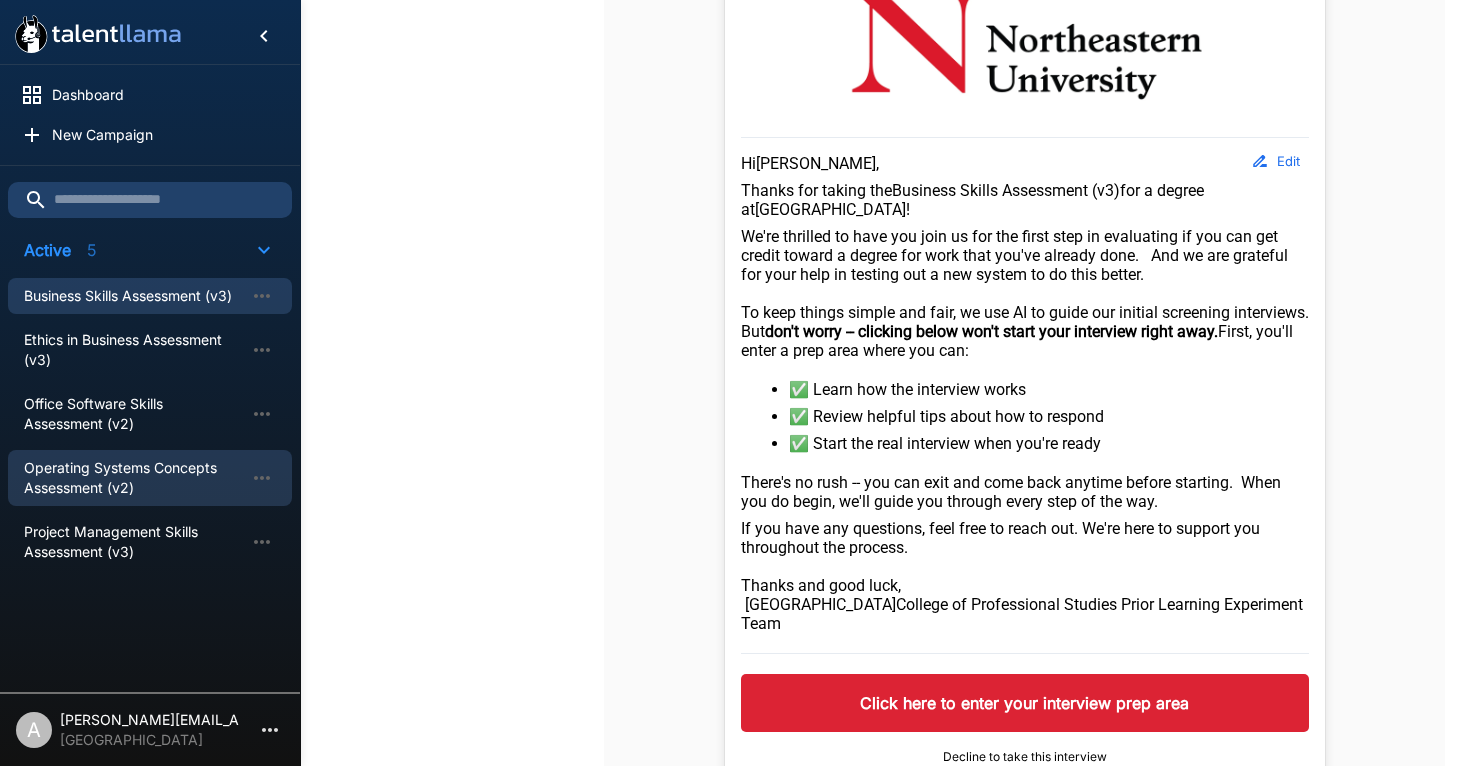 click on "Operating Systems Concepts Assessment (v2)" at bounding box center [134, 478] 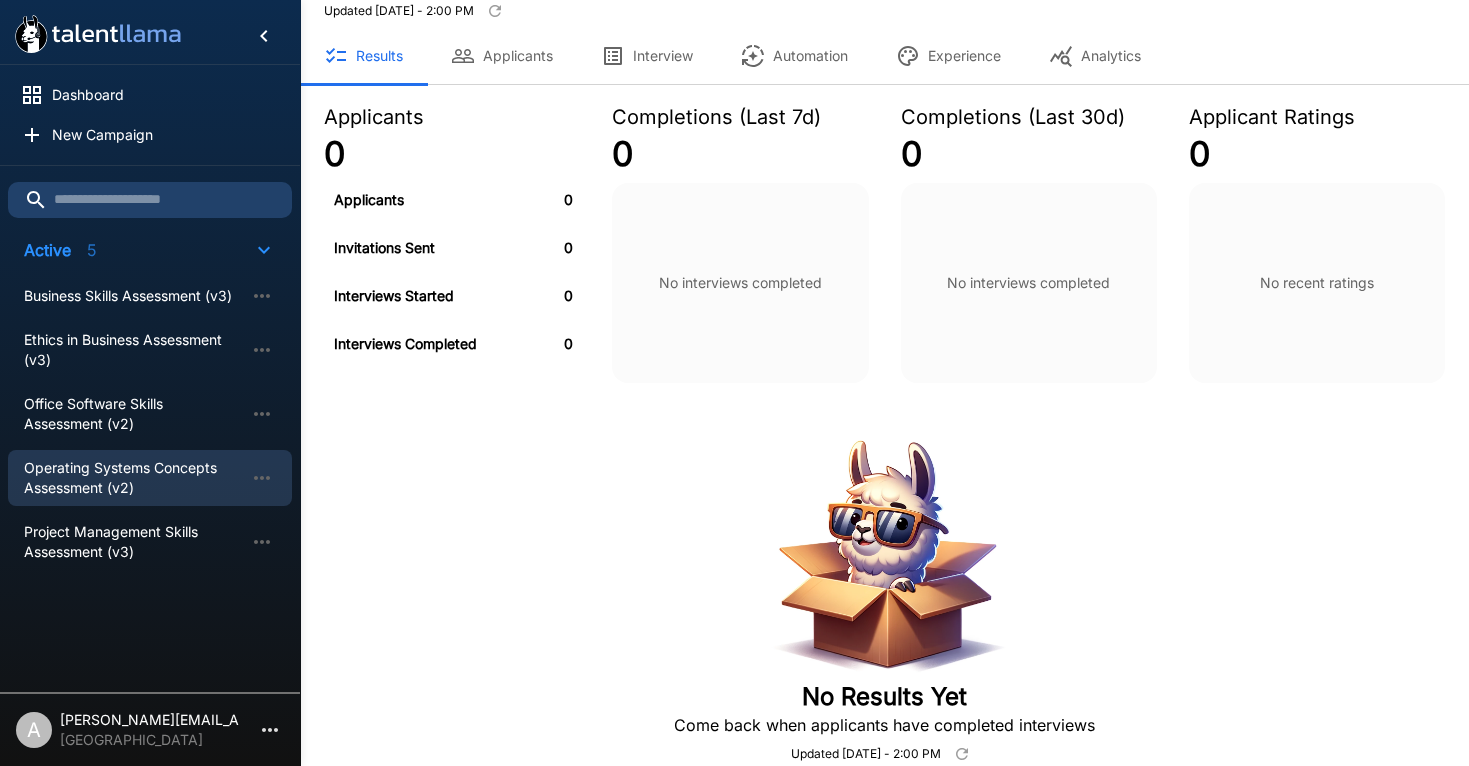 scroll, scrollTop: 0, scrollLeft: 0, axis: both 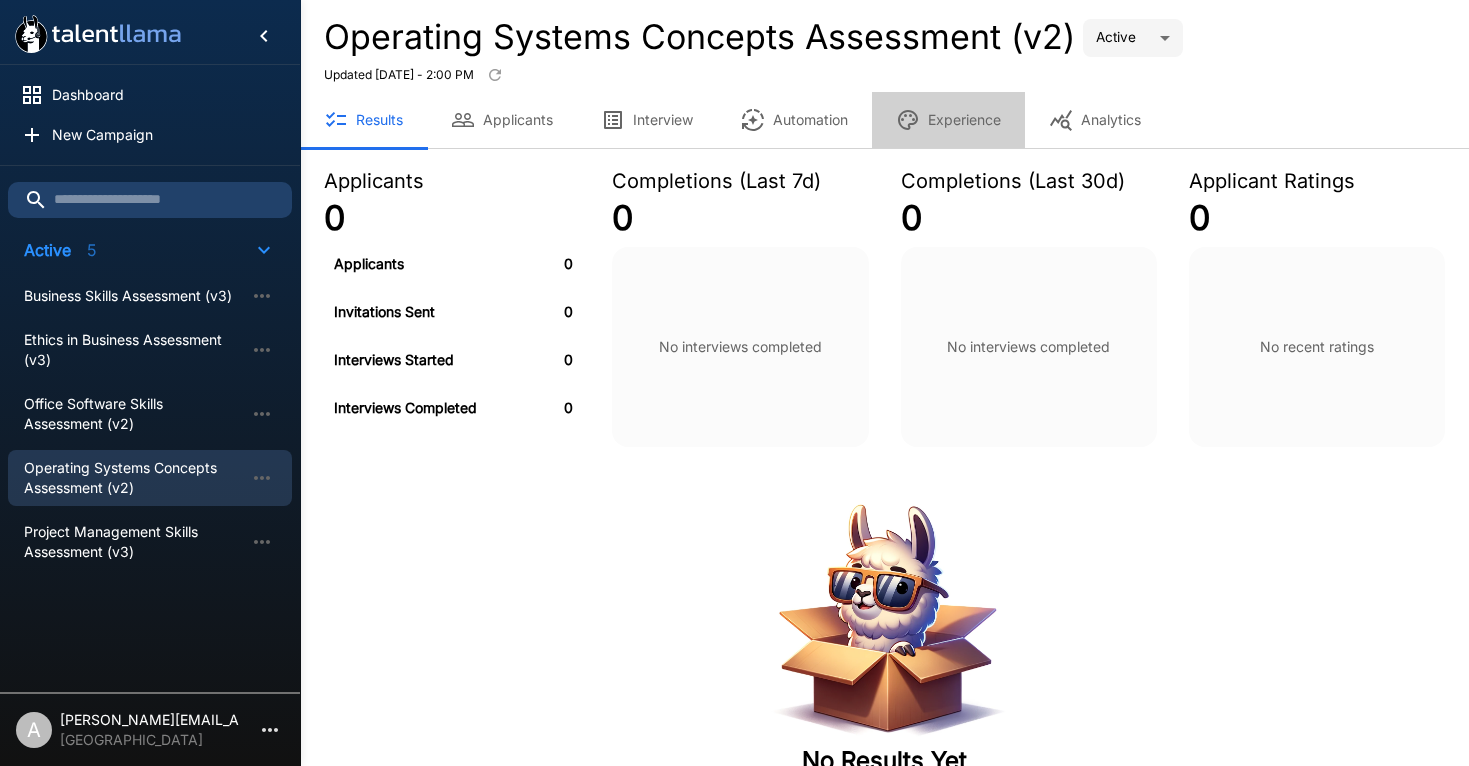 click on "Experience" at bounding box center (948, 120) 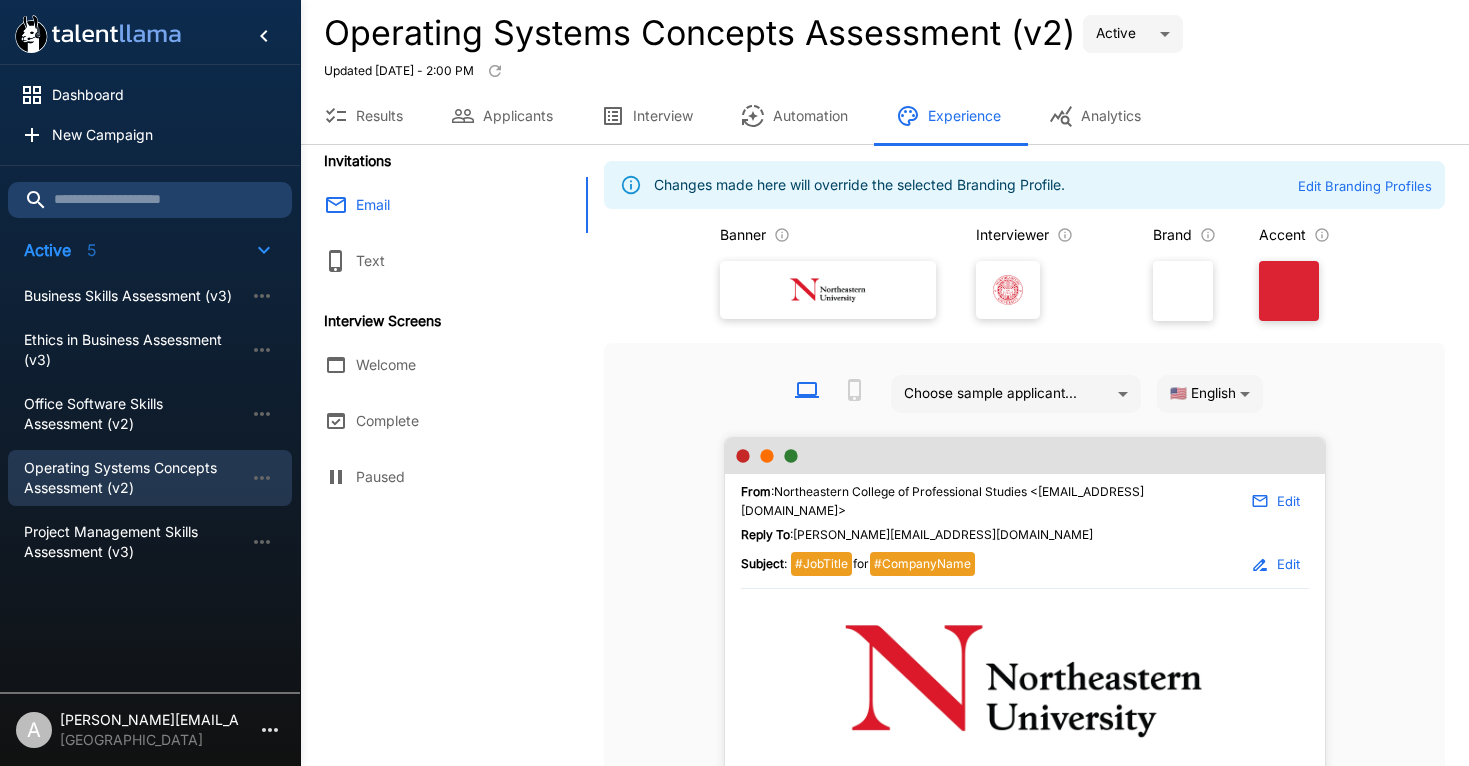 scroll, scrollTop: 6, scrollLeft: 0, axis: vertical 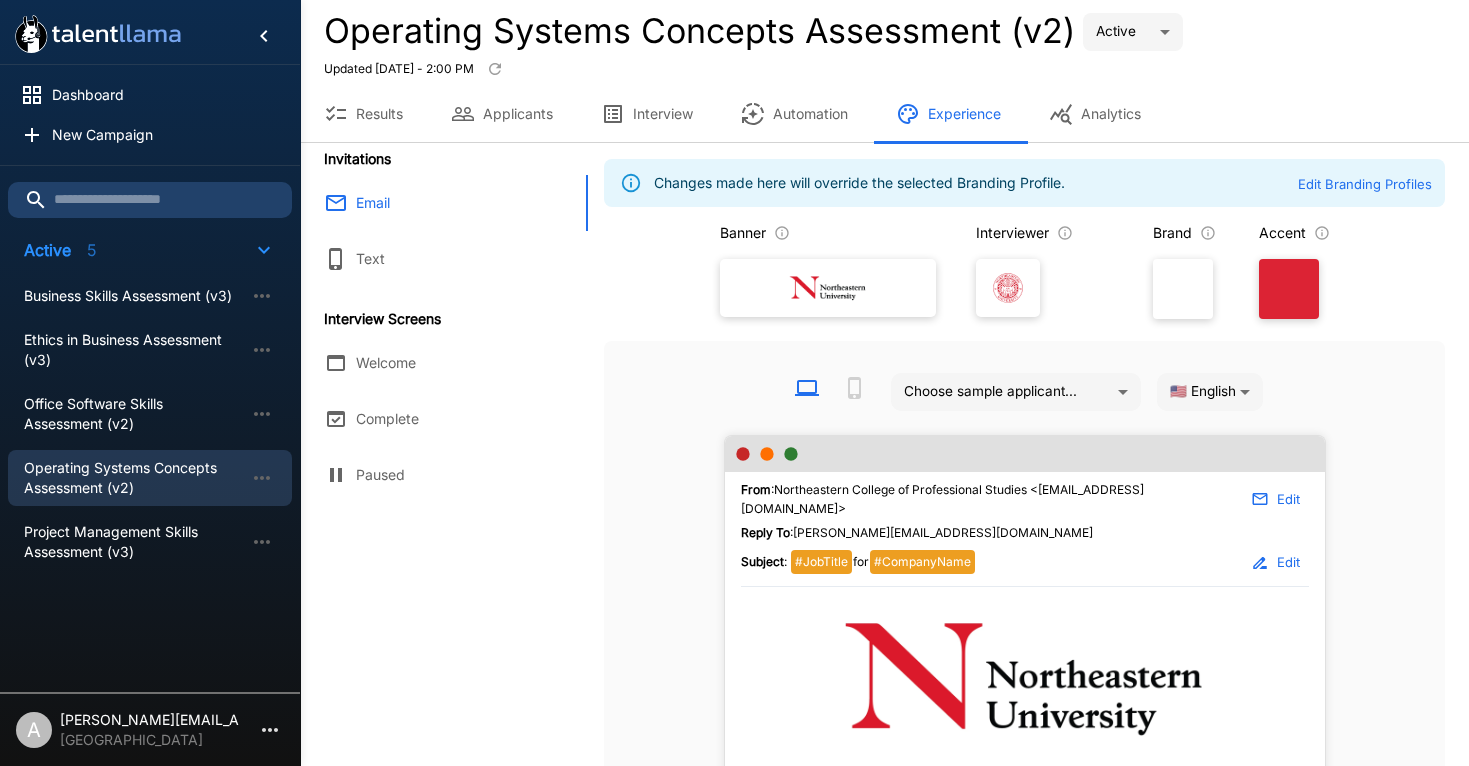 click on "Dashboard New Campaign Active 5 Business Skills Assessment (v3) Ethics in Business Assessment (v3) Office Software Skills Assessment (v2) Operating Systems Concepts Assessment (v2) Project Management Skills Assessment (v3) A [PERSON_NAME][EMAIL_ADDRESS][DOMAIN_NAME] Northeastern University Operating Systems Concepts Assessment (v2) Active **** Updated [DATE] - 2:00 PM Results Applicants Interview Automation Experience Analytics Invitations Email Text Interview Screens Welcome Complete Paused Changes made here will override the selected Branding Profile. Edit Branding Profiles Banner Interviewer Brand Accent Choose sample applicant... 🇺🇸 English ** From :  Northeastern College of Professional Studies <[EMAIL_ADDRESS][DOMAIN_NAME]> Edit Reply To :  [PERSON_NAME][EMAIL_ADDRESS][DOMAIN_NAME] Subject :    #JobTitle   for  #CompanyName Edit Hi  #ApplicantFirstName , Thanks for taking the  #JobTitle  for a degree at  #CompanyName !  To keep things simple and fair, we use AI to guide our initial screening interviews. But    #CompanyName" at bounding box center (734, 377) 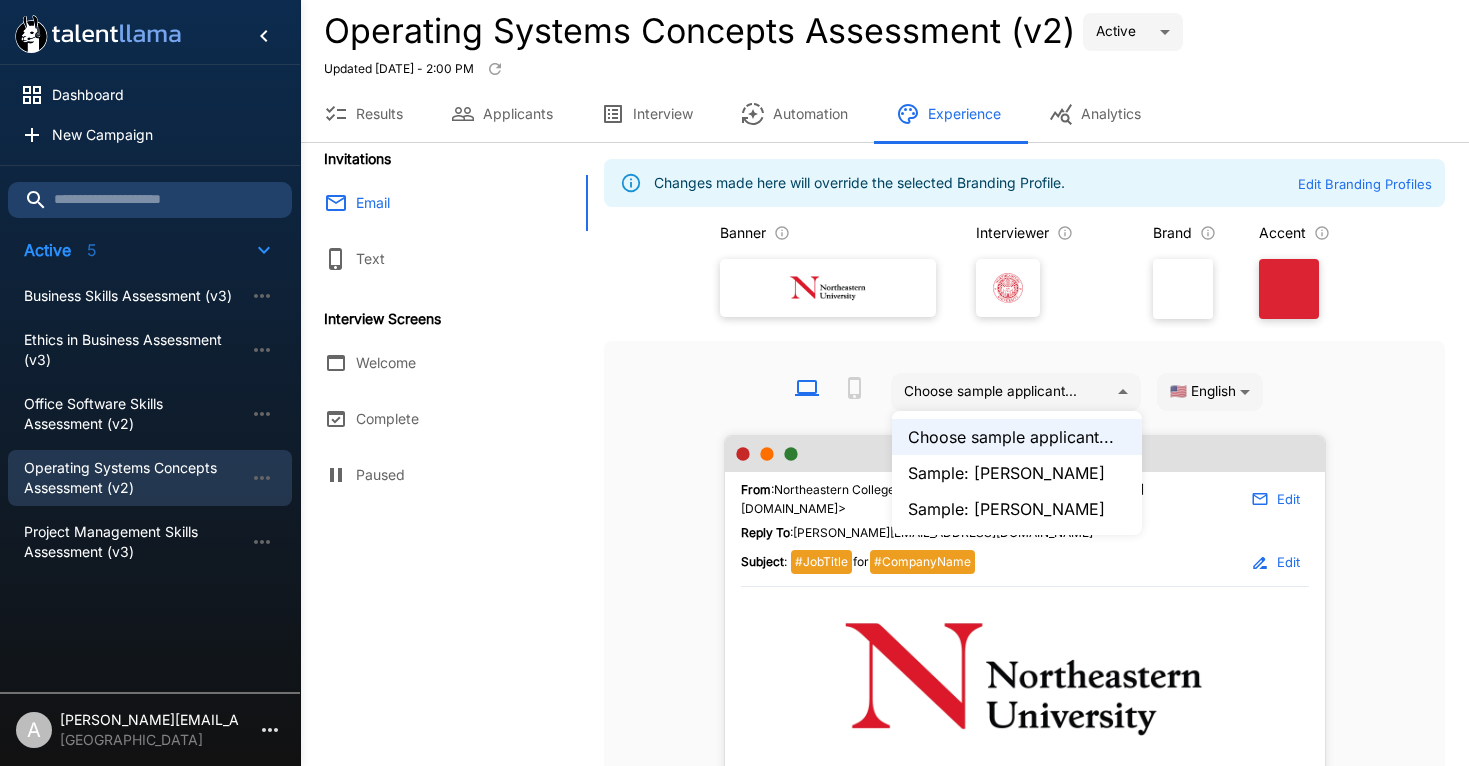 click on "Sample: [PERSON_NAME]" at bounding box center (1017, 473) 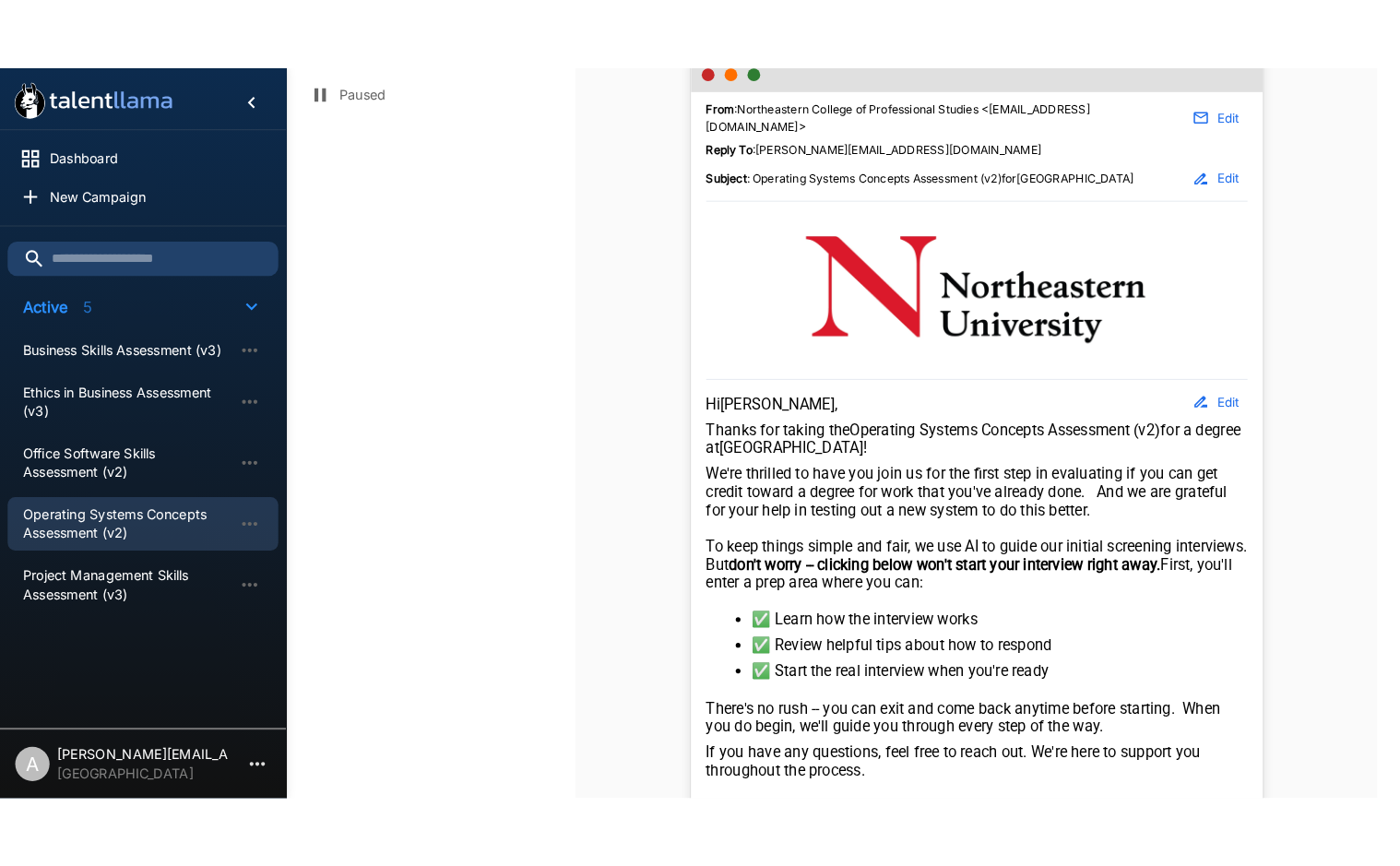 scroll, scrollTop: 421, scrollLeft: 0, axis: vertical 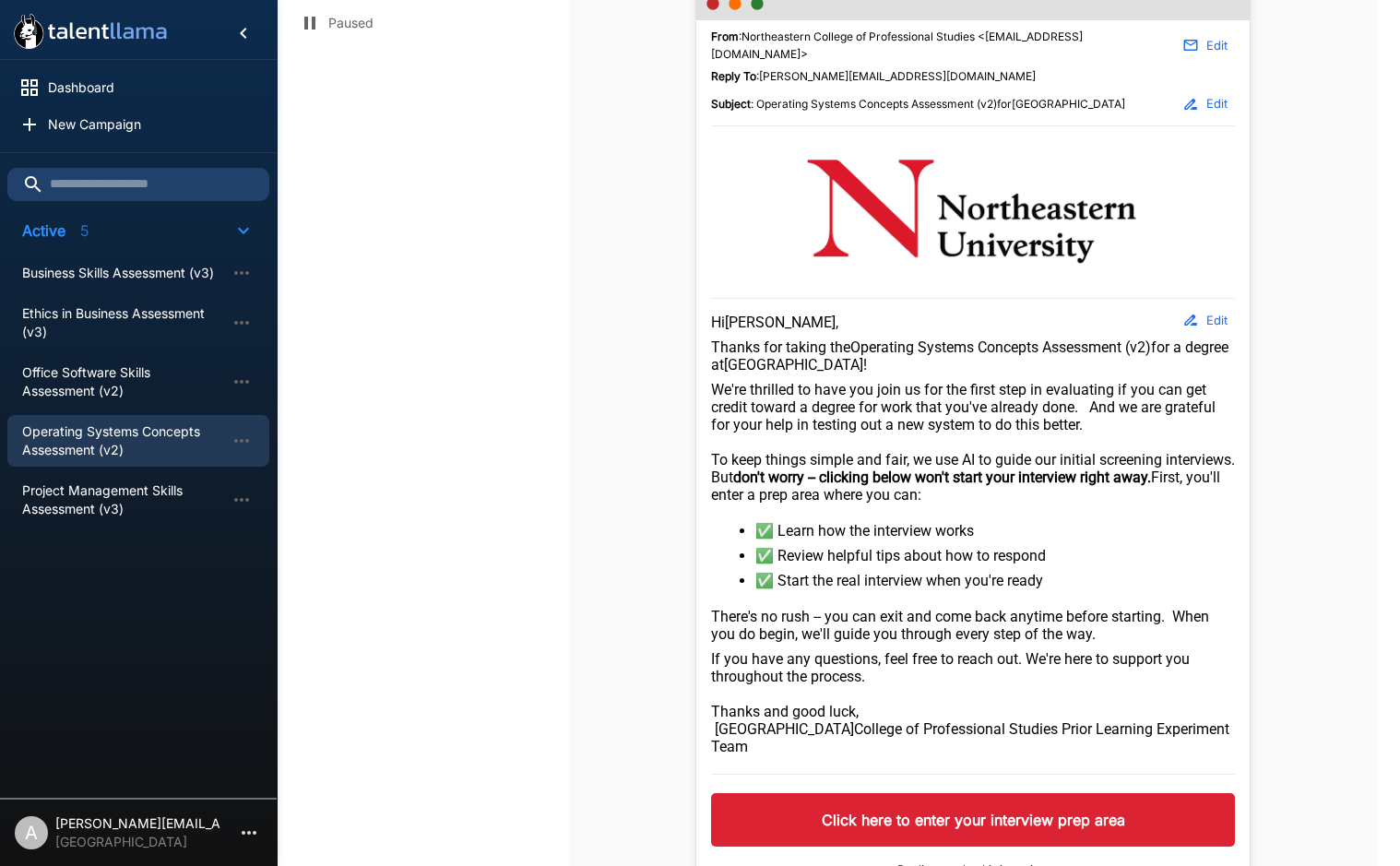 click on "From :  Northeastern College of Professional Studies <[EMAIL_ADDRESS][DOMAIN_NAME]> Edit Reply To :  [PERSON_NAME][EMAIL_ADDRESS][DOMAIN_NAME] Subject :    Operating Systems Concepts Assessment (v2)   for  [GEOGRAPHIC_DATA] Edit Hi  [PERSON_NAME] , Thanks for taking the  Operating Systems Concepts Assessment (v2)  for a degree at  [GEOGRAPHIC_DATA] !  We're thrilled to have you join us for the first step in evaluating if you can get credit toward a degree for work that you've already done.   And we are grateful for your help in testing out a new system to do this better. To keep things simple and fair, we use AI to guide our initial screening interviews. But  don't worry -- clicking below won't start your interview right away.   First, you'll enter a prep area where you can: ✅ Learn how the interview works ✅ Review helpful tips about how to respond ✅ Start the real interview when you're ready If you have any questions, feel free to reach out. We're here to support you throughout the process.   Edit" at bounding box center (974, 471) 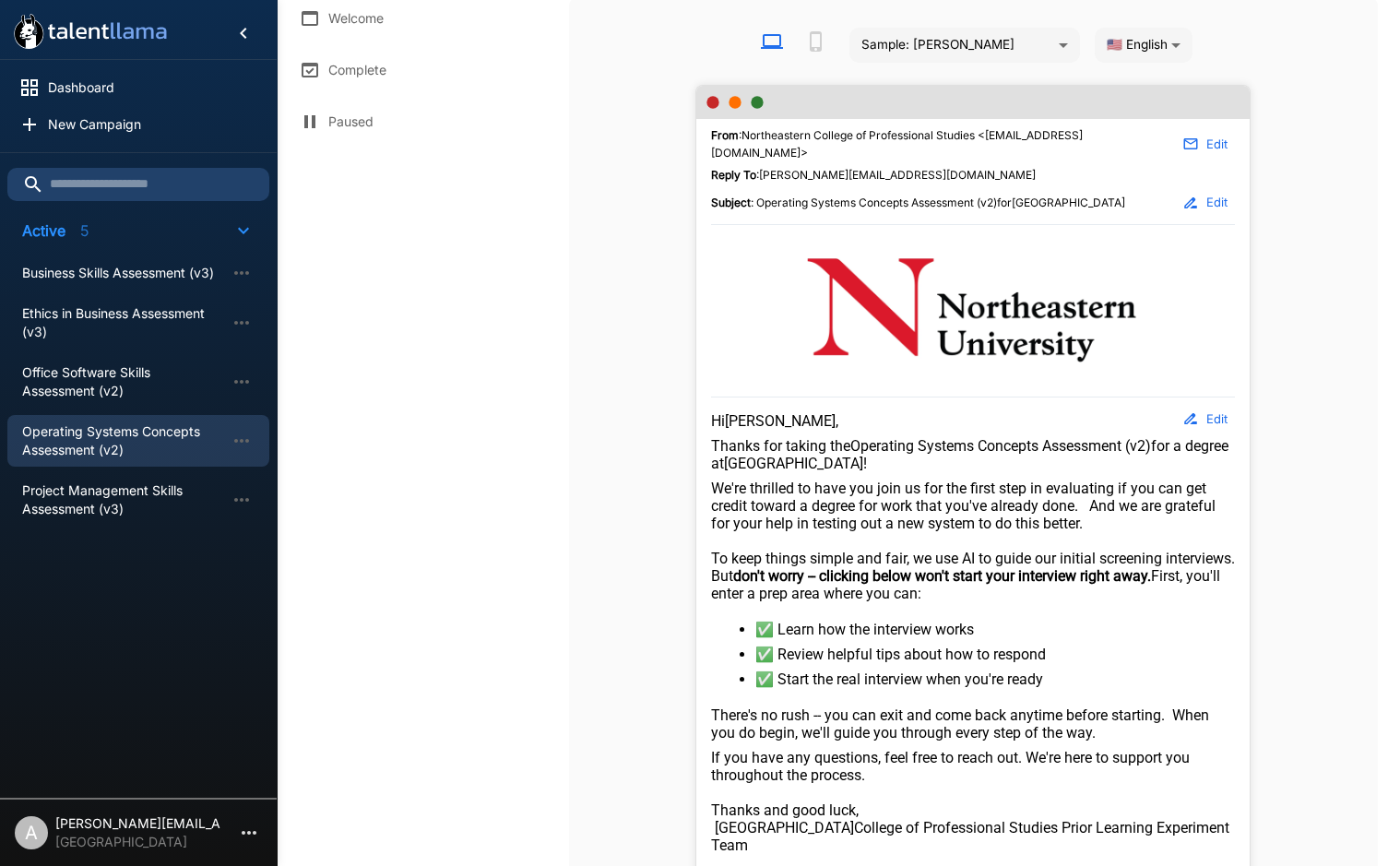 scroll, scrollTop: 0, scrollLeft: 0, axis: both 